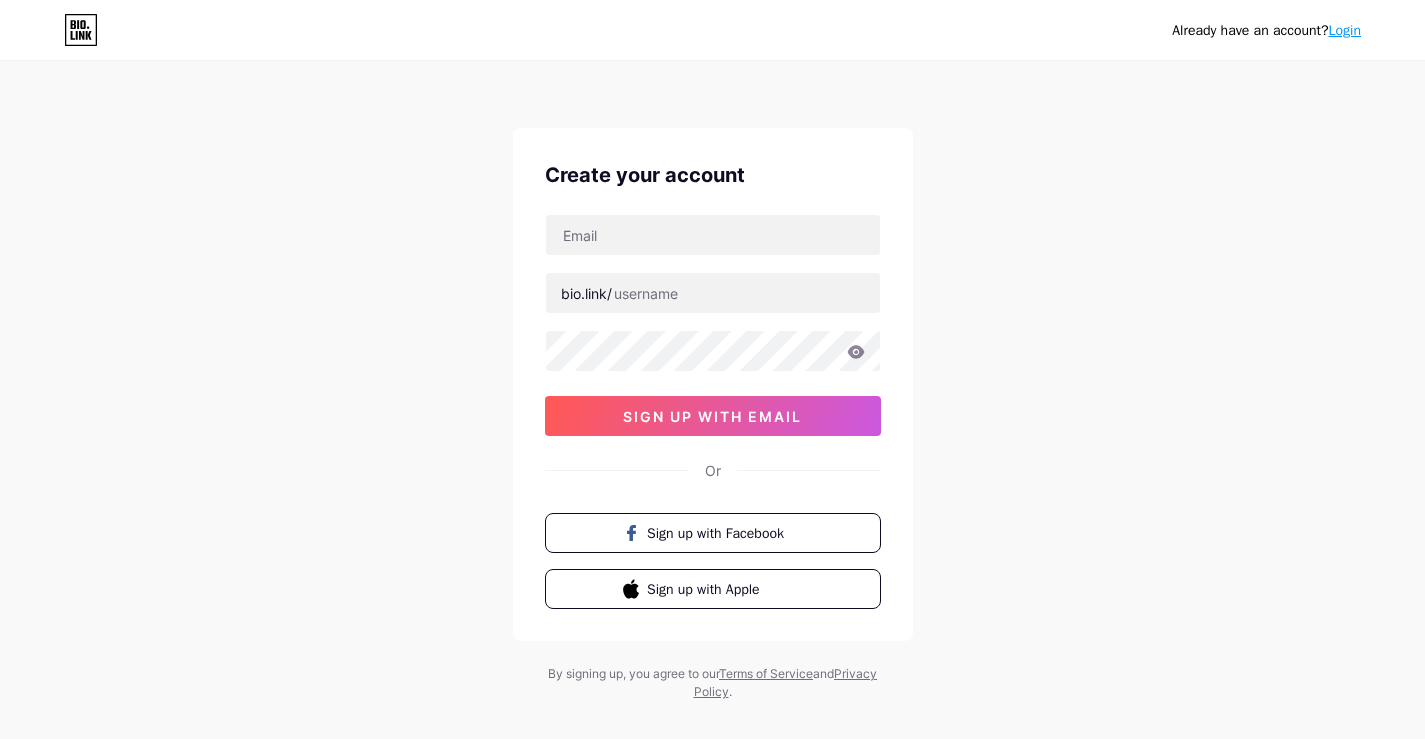 scroll, scrollTop: 0, scrollLeft: 0, axis: both 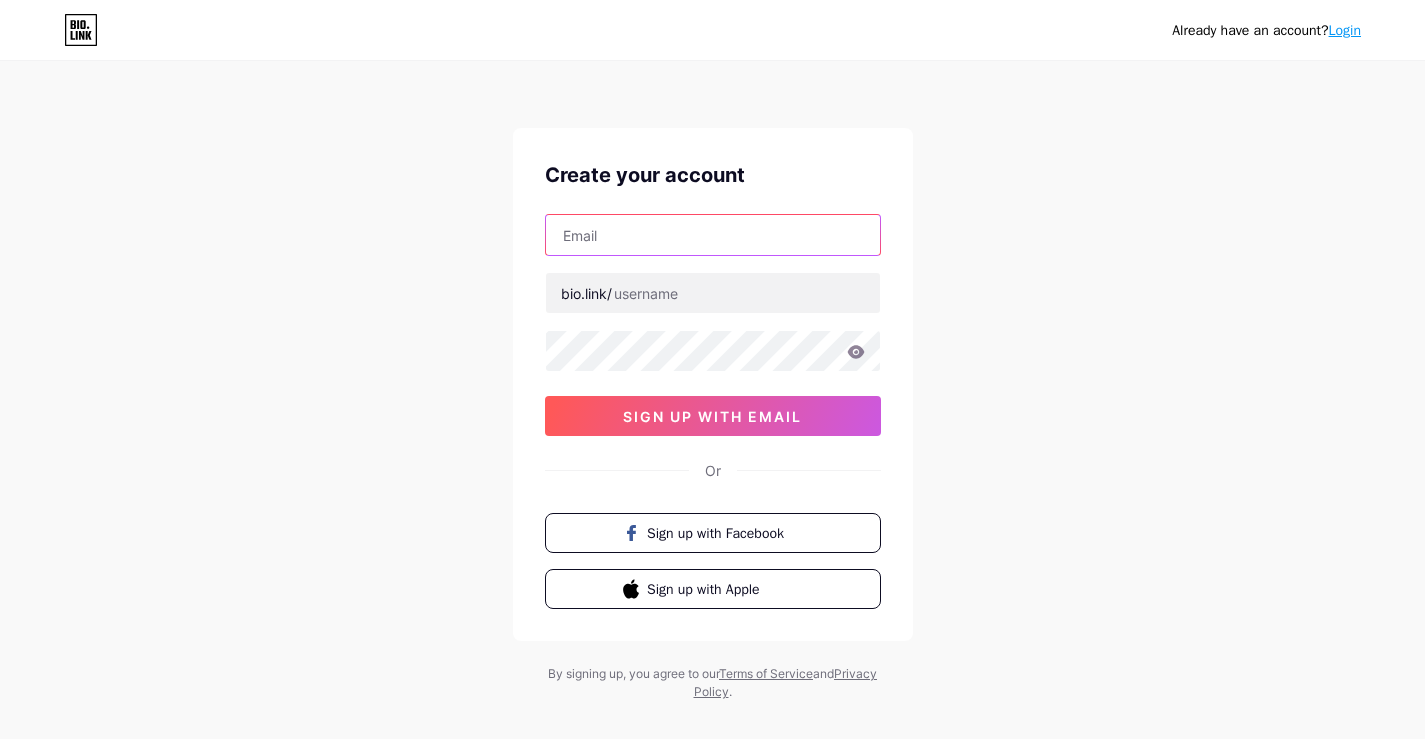 click at bounding box center [713, 235] 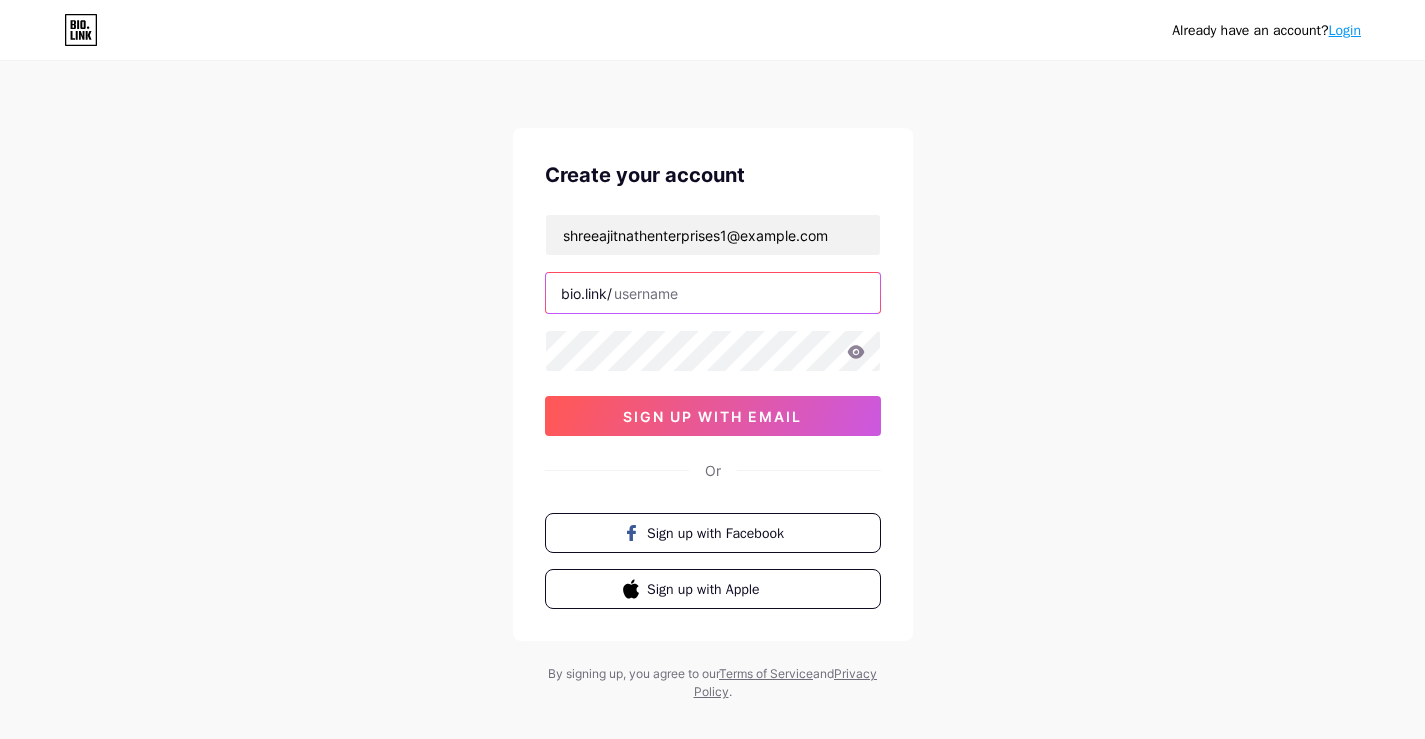 click at bounding box center (713, 293) 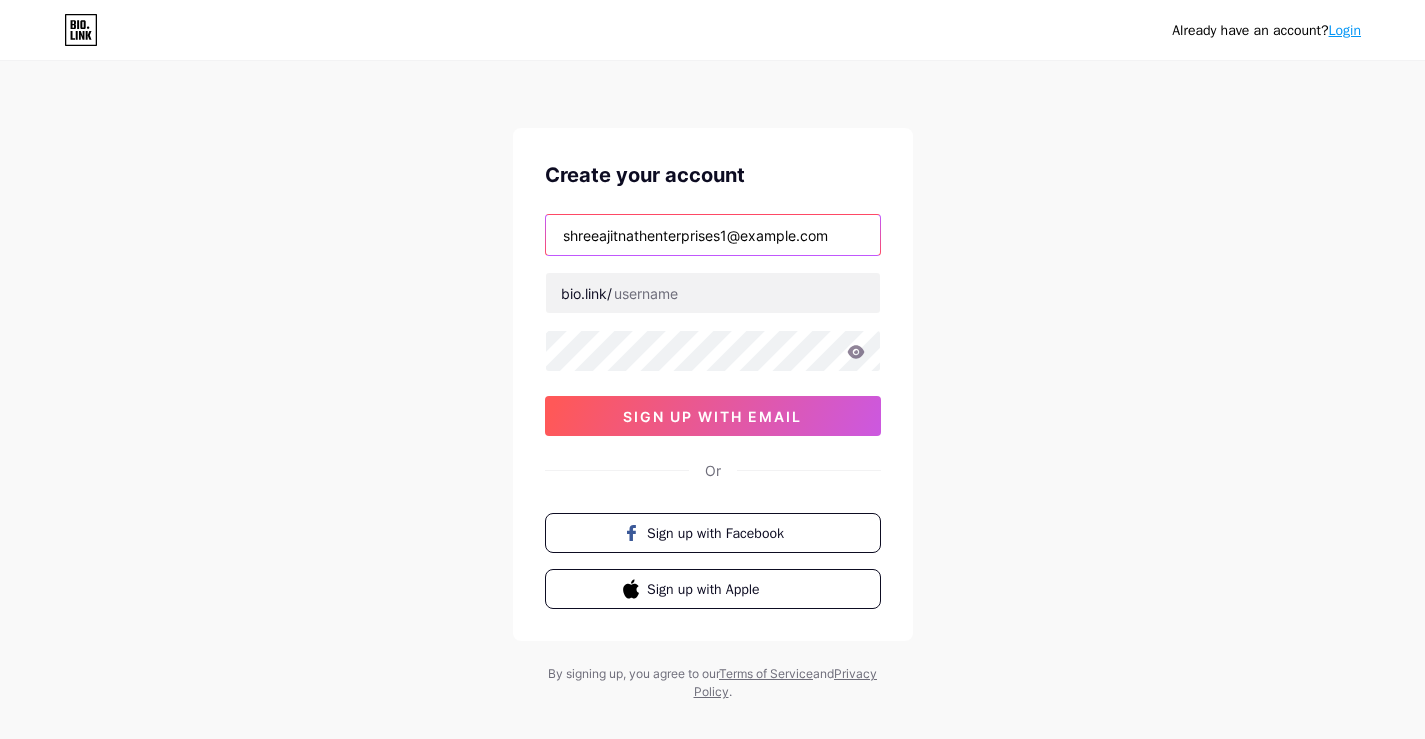 click on "[EMAIL]" at bounding box center (713, 235) 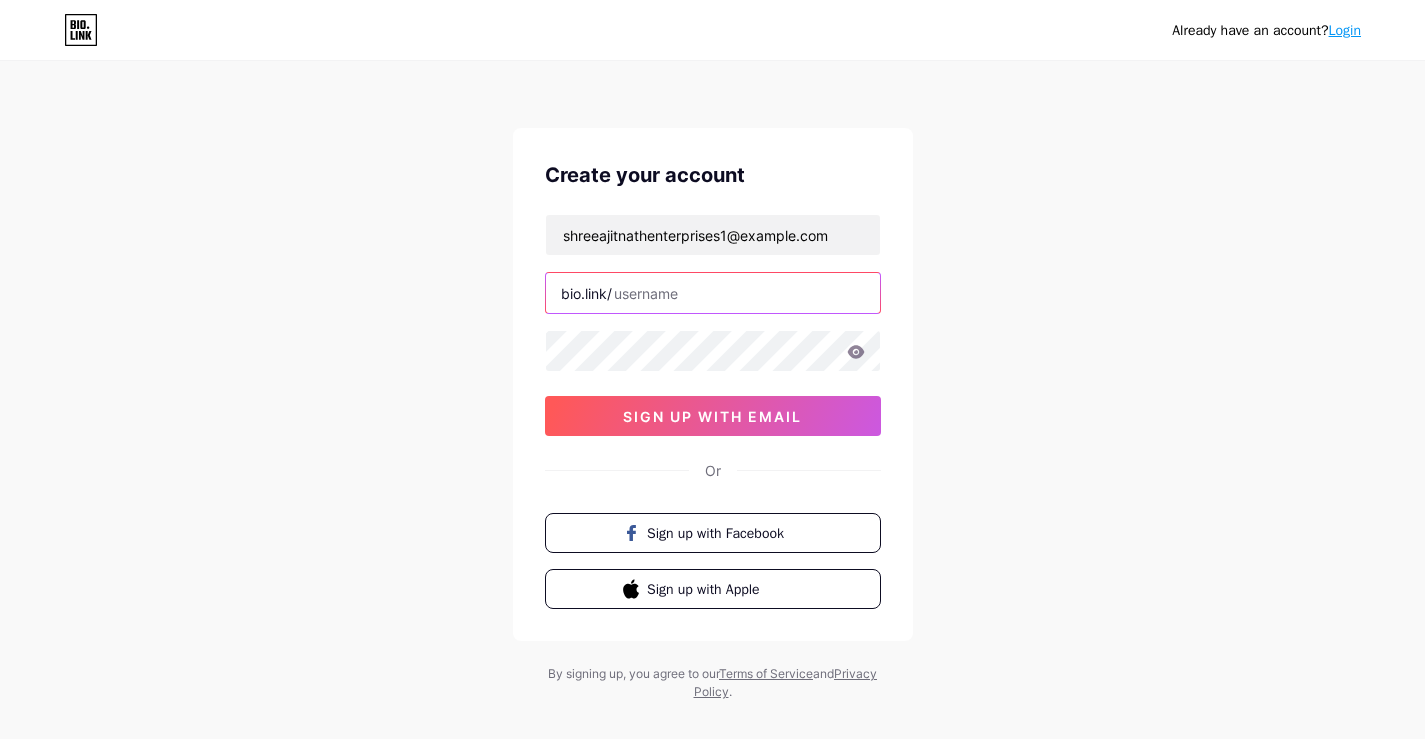 click at bounding box center [713, 293] 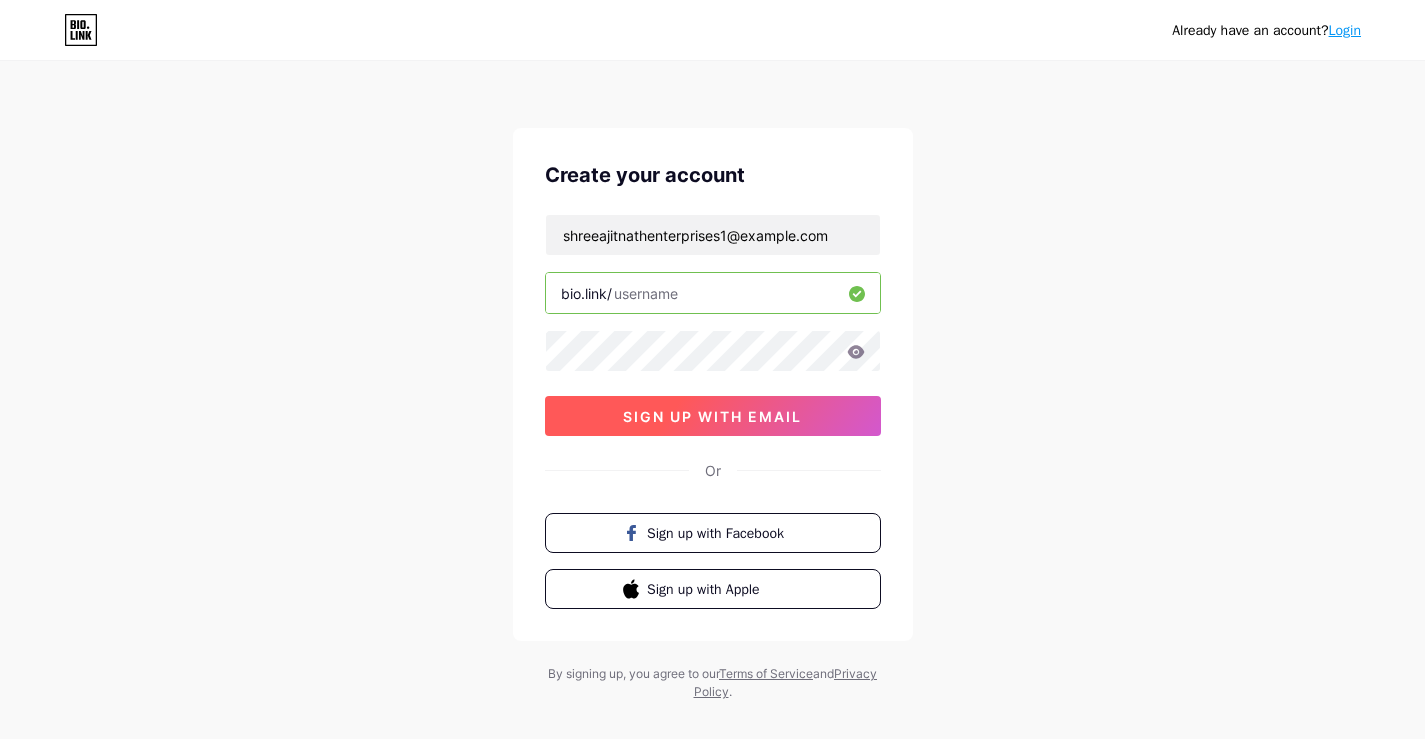 click on "sign up with email" at bounding box center (712, 416) 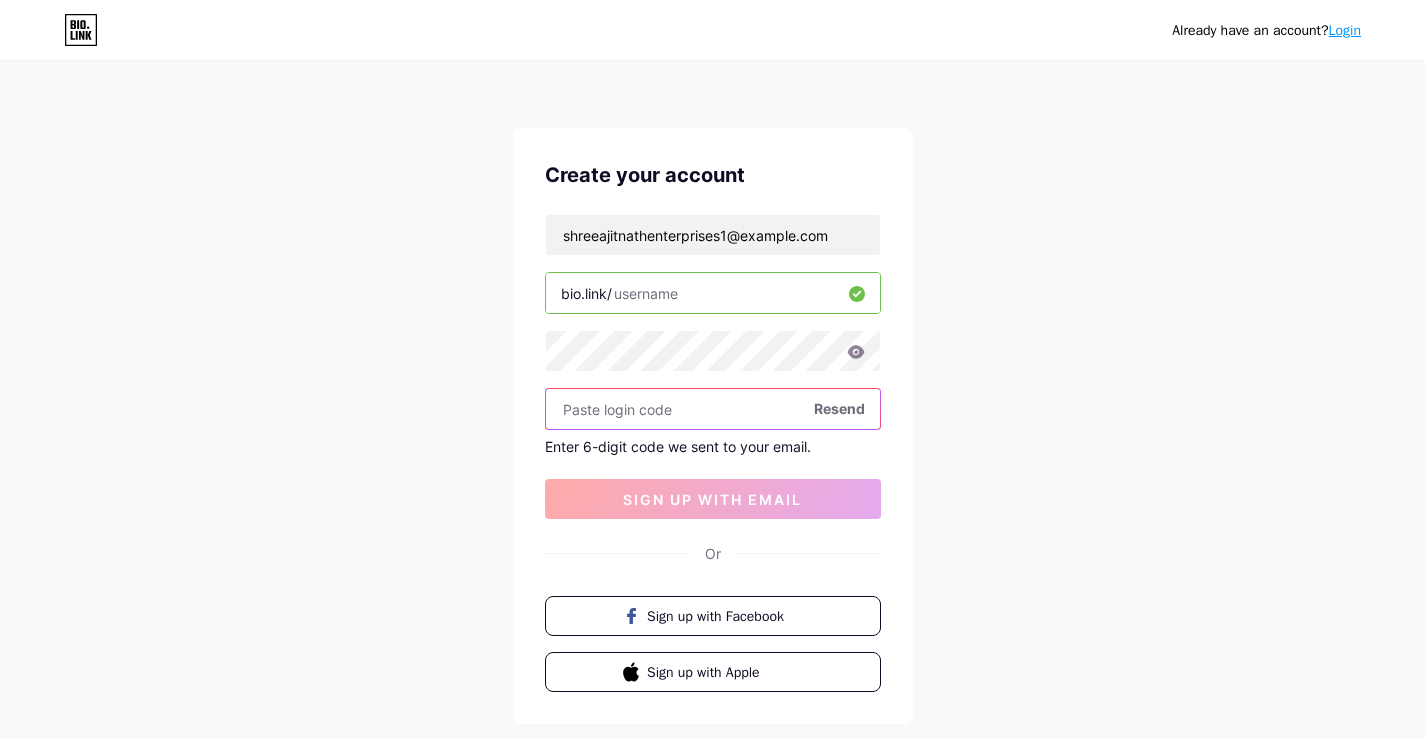 click at bounding box center (713, 409) 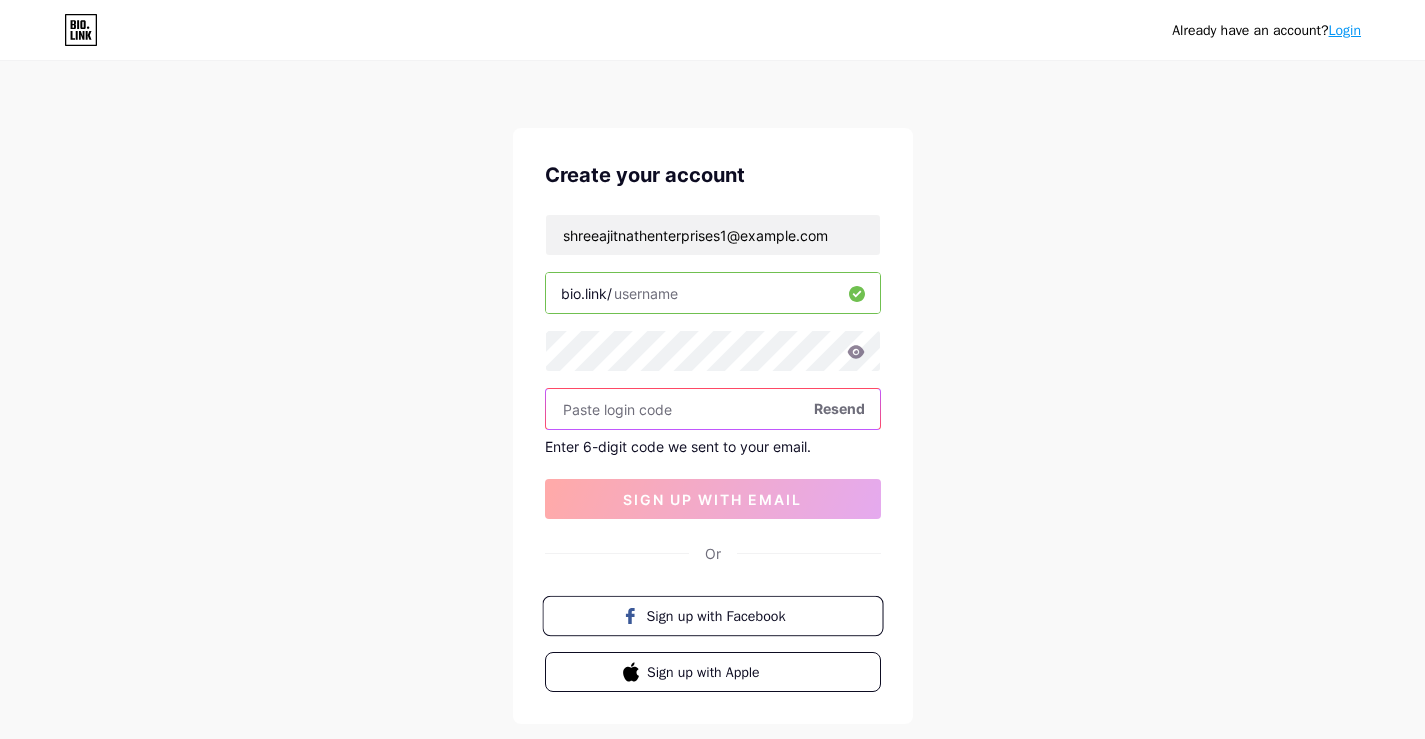 paste on "174291" 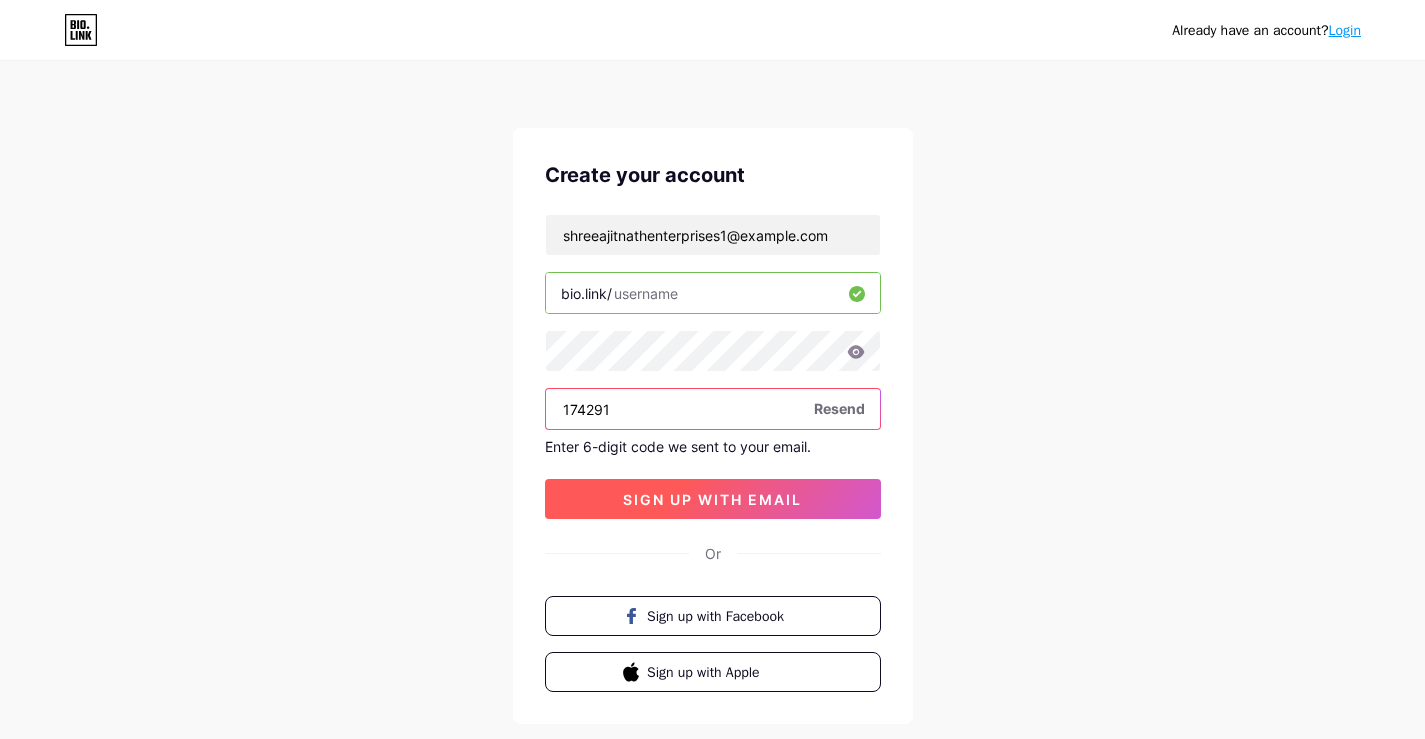 type on "174291" 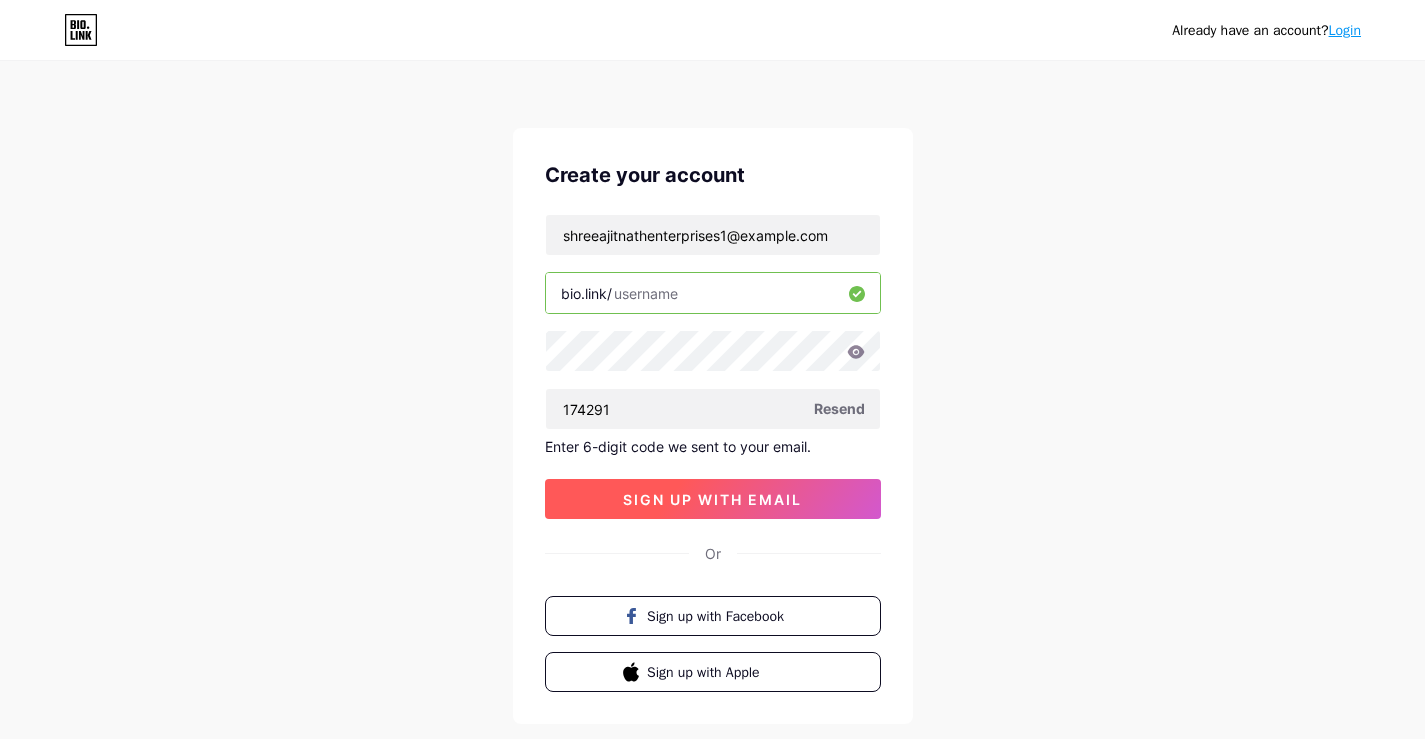 click on "sign up with email" at bounding box center (712, 499) 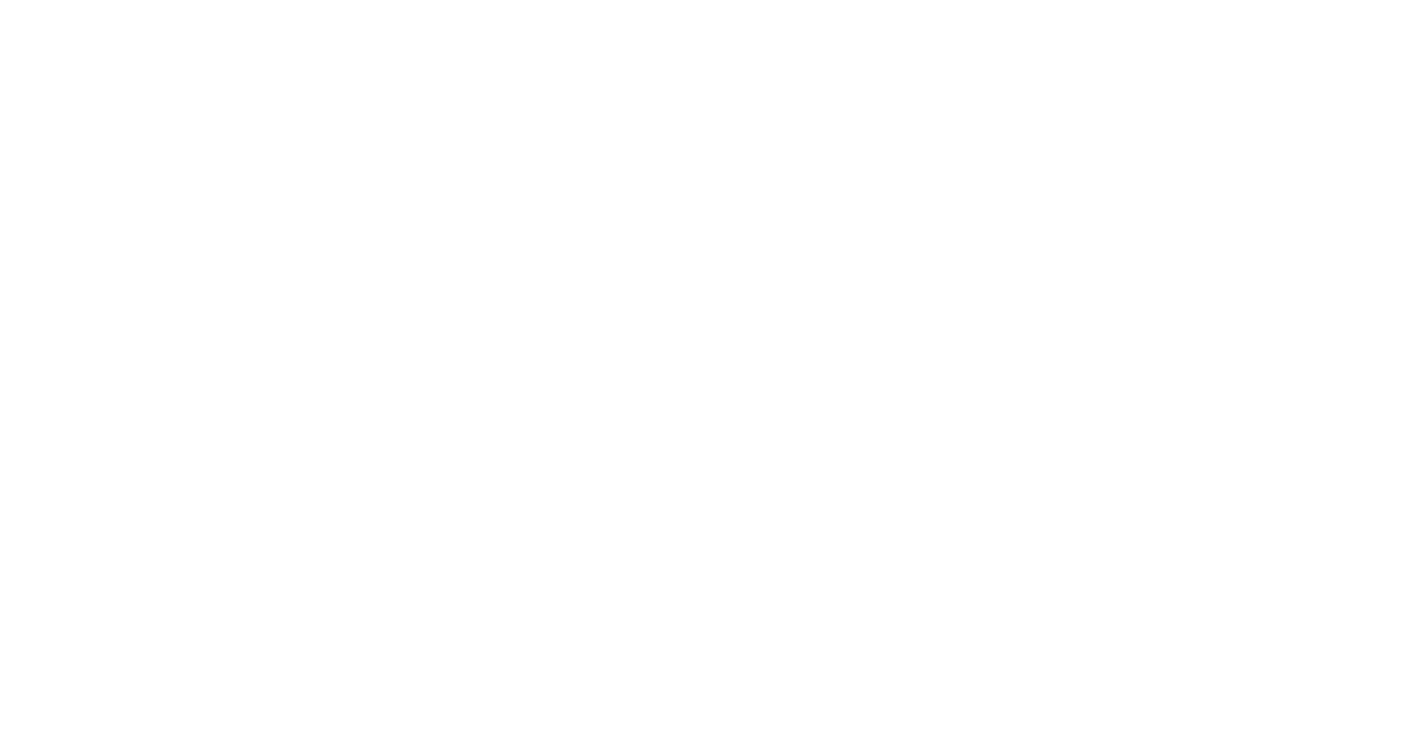 scroll, scrollTop: 0, scrollLeft: 0, axis: both 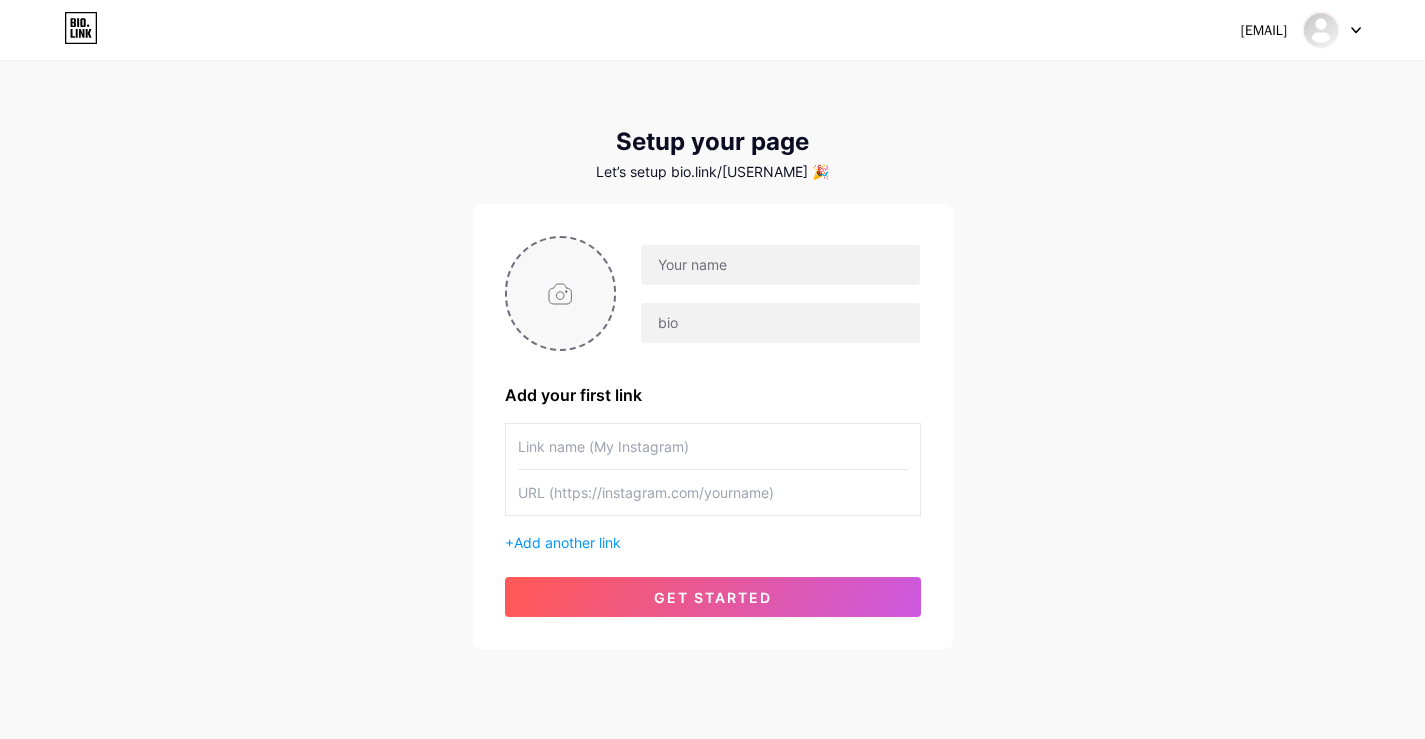 click at bounding box center [561, 293] 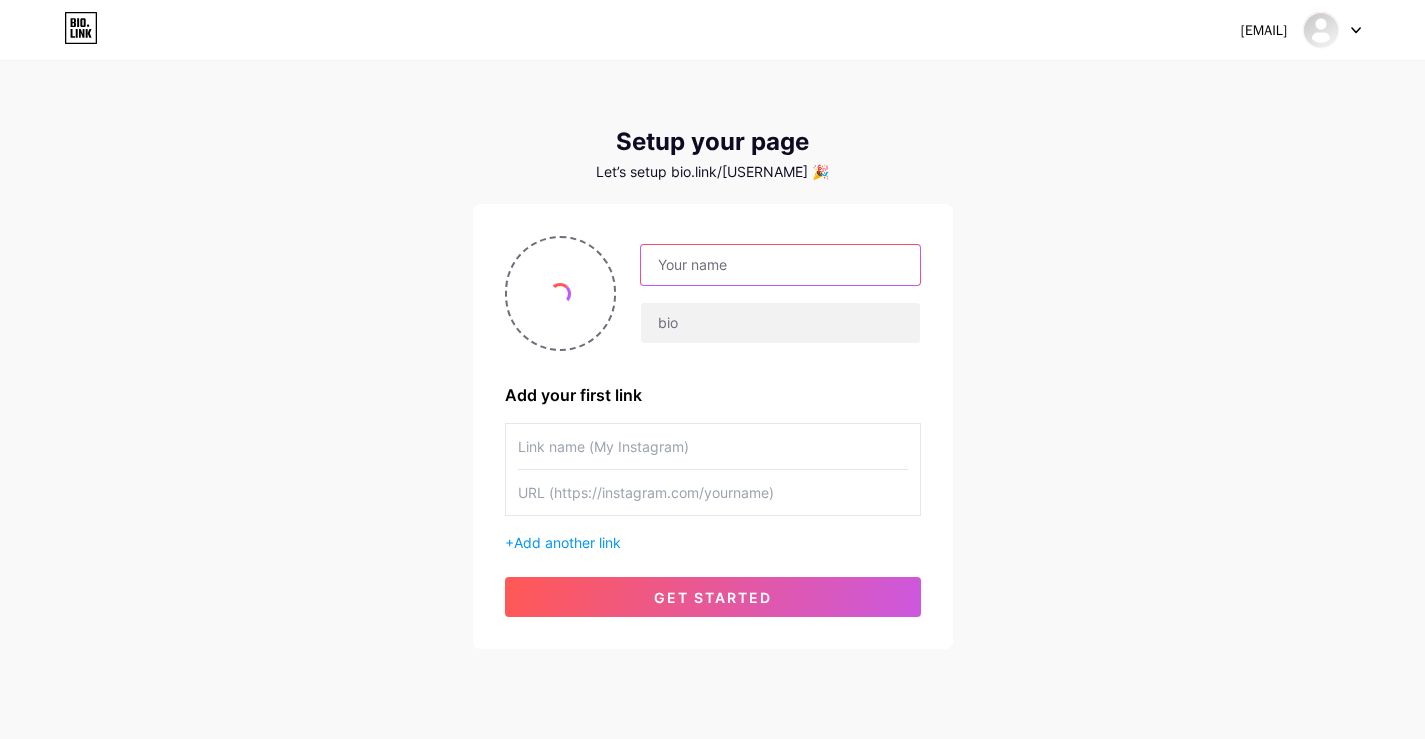 click at bounding box center [780, 265] 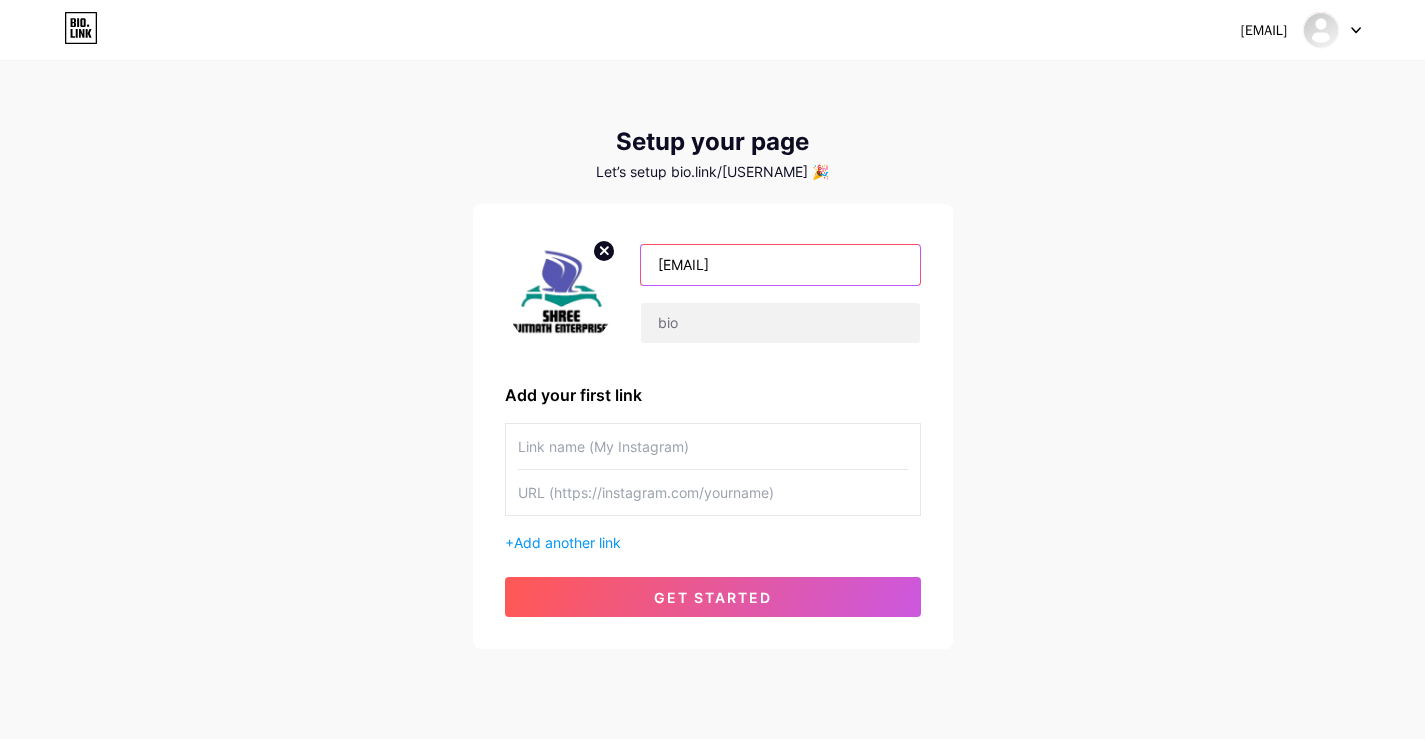 scroll, scrollTop: 0, scrollLeft: 4, axis: horizontal 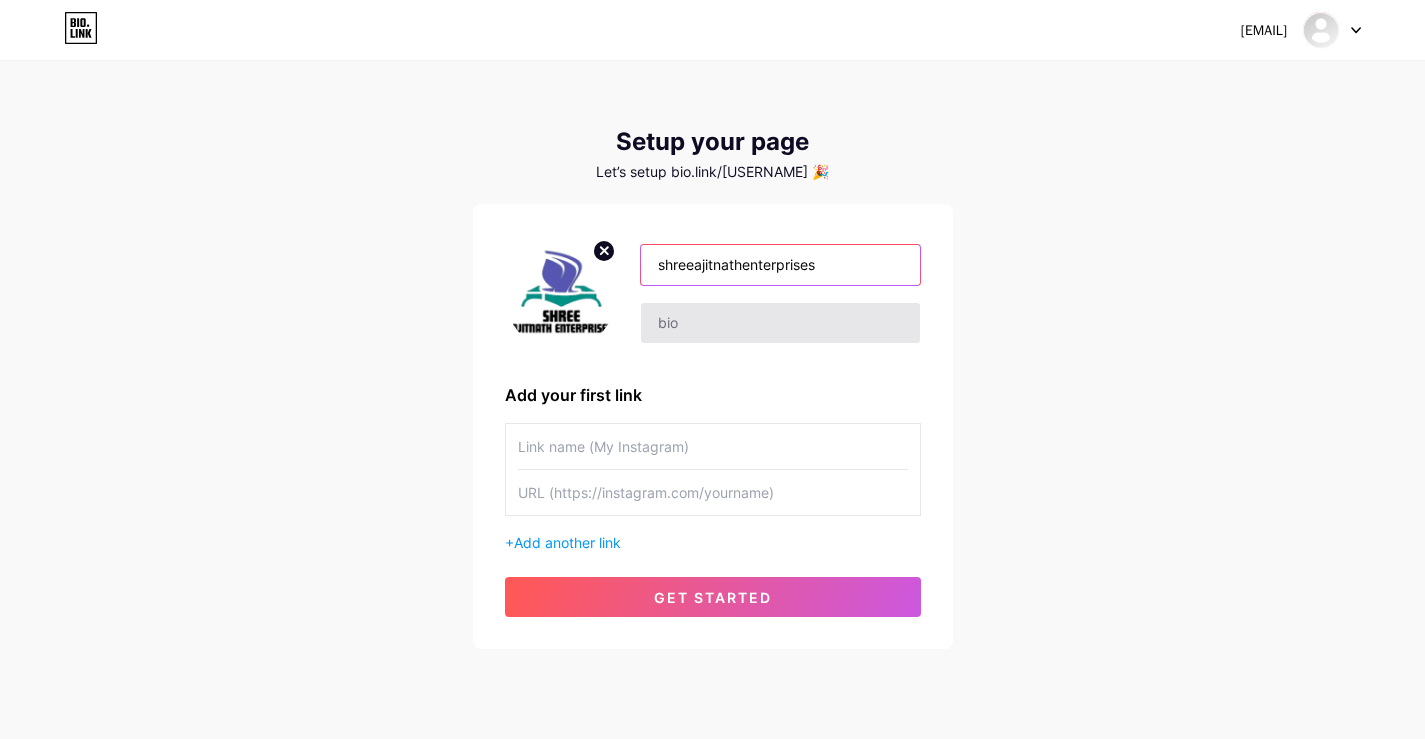 type on "shreeajitnathenterprises" 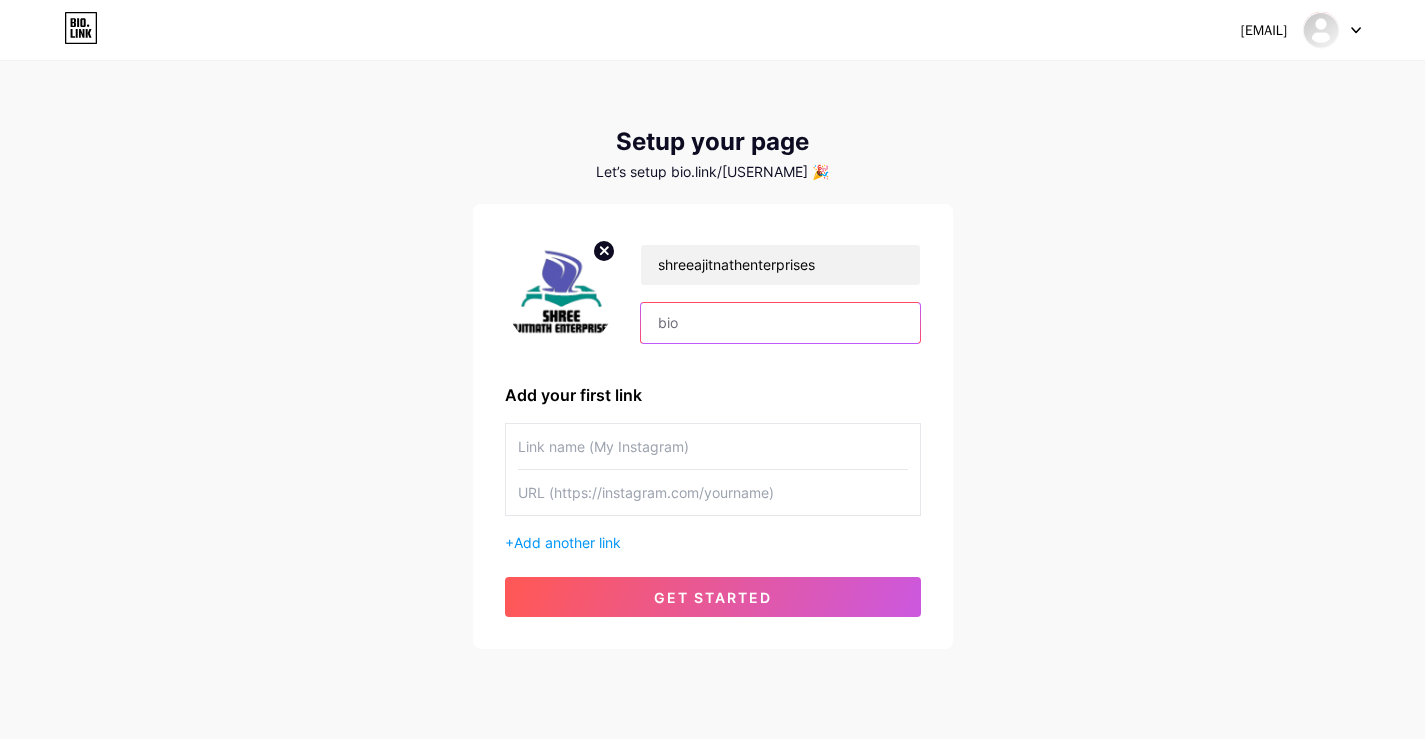 click at bounding box center [780, 323] 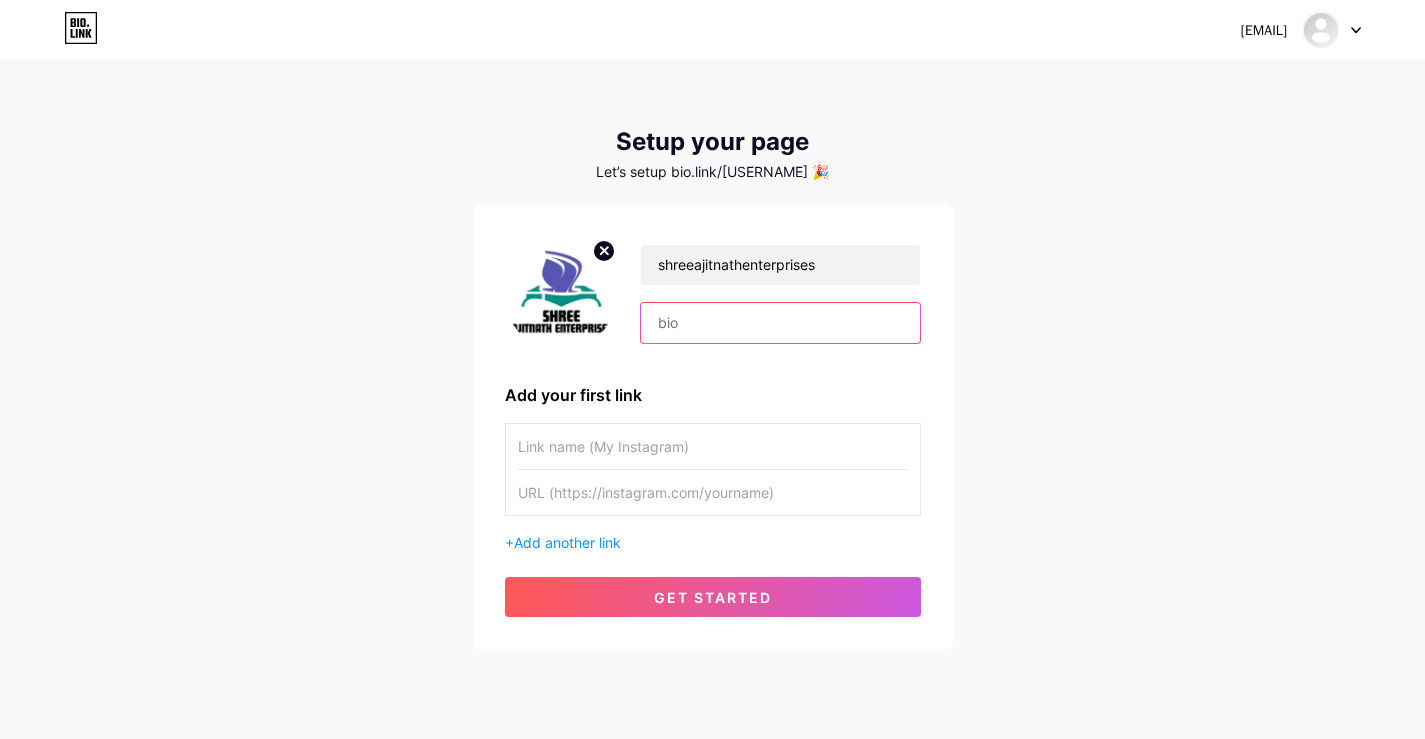 paste on "SHREE AJITNATH ENTERPRISES is proudly recognized as the Best Quality Tissue Paper Exporter, delivering top-grade tissue products that meet global standards. Based in [CITY], we specialize in exporting facial tissues, paper napkins, toilet rolls, and kitchen tissues that are soft, hygienic, and eco-friendly. Our manufacturing practices follow strict quality control, ensuring consistency and customer satisfaction. With years of experience in the tissue paper industry, we have built a strong presence in bot" 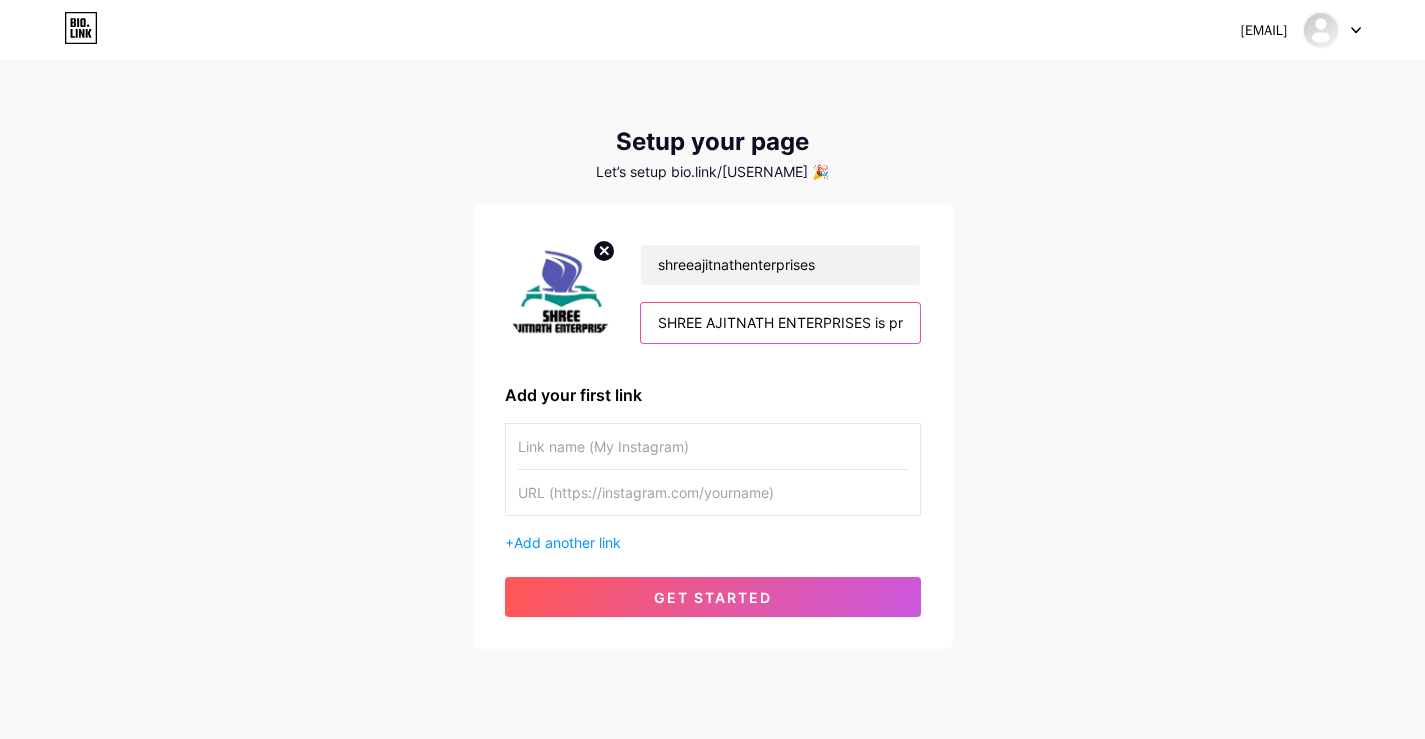 scroll, scrollTop: 0, scrollLeft: 3130, axis: horizontal 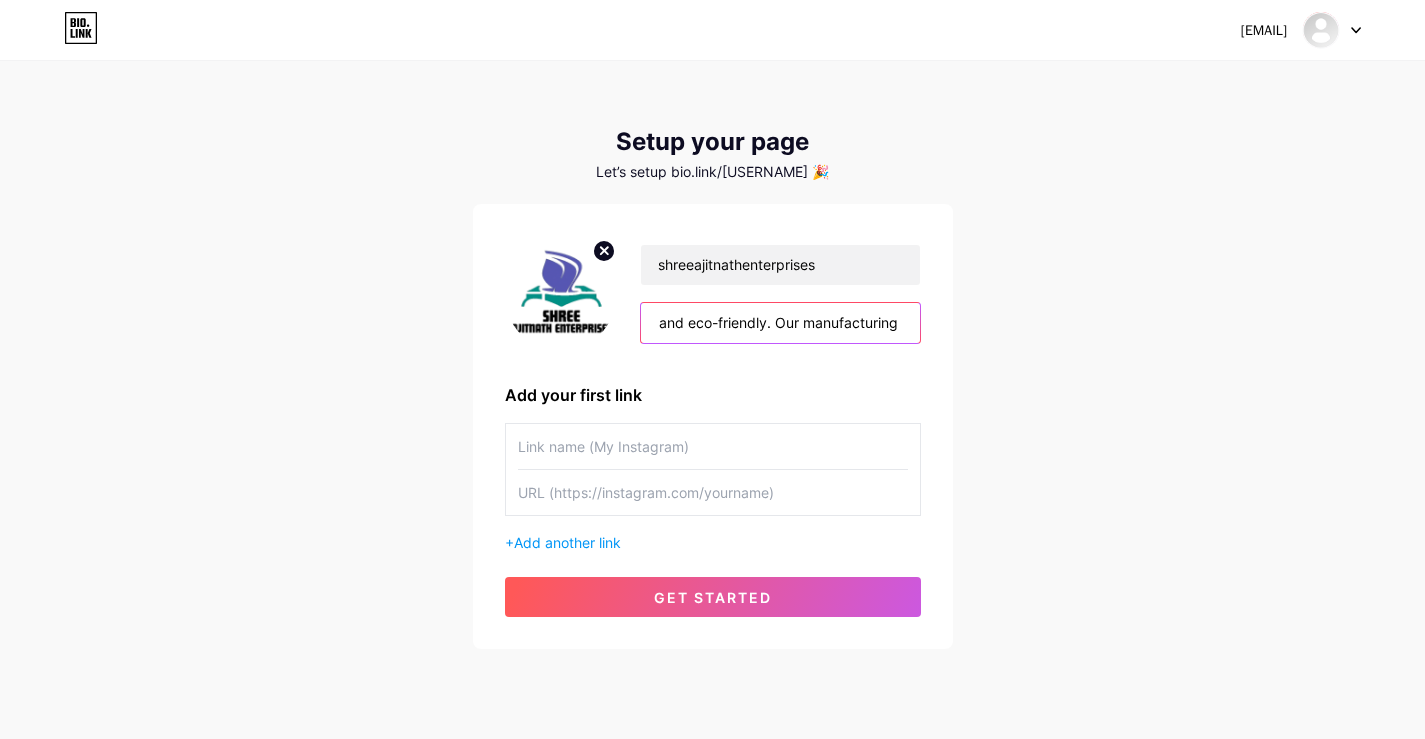 drag, startPoint x: 855, startPoint y: 320, endPoint x: 875, endPoint y: 328, distance: 21.540659 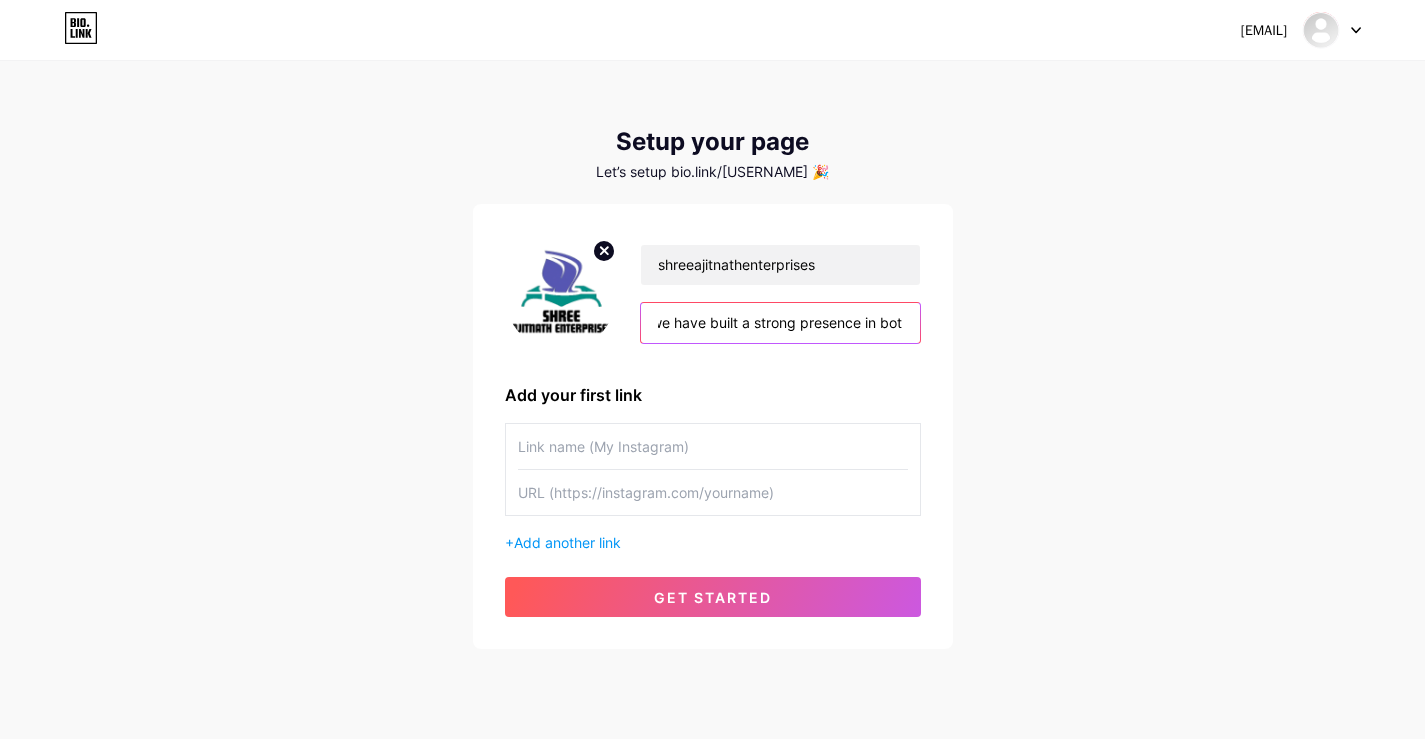 scroll, scrollTop: 0, scrollLeft: 3130, axis: horizontal 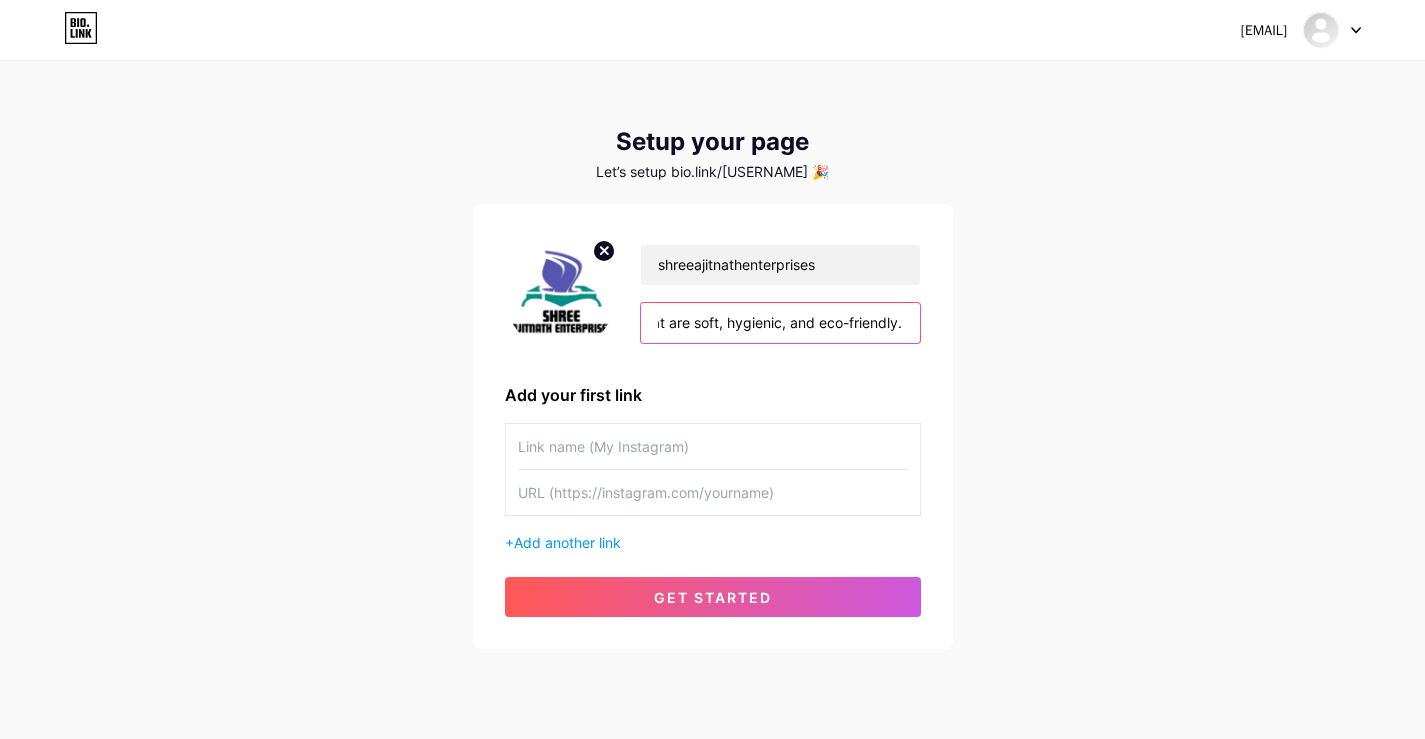 type on "SHREE AJITNATH ENTERPRISES is proudly recognized as the Best Quality Tissue Paper Exporter, delivering top-grade tissue products that meet global standards. Based in [CITY], we specialize in exporting facial tissues, paper napkins, toilet rolls, and kitchen tissues that are soft, hygienic, and eco-friendly." 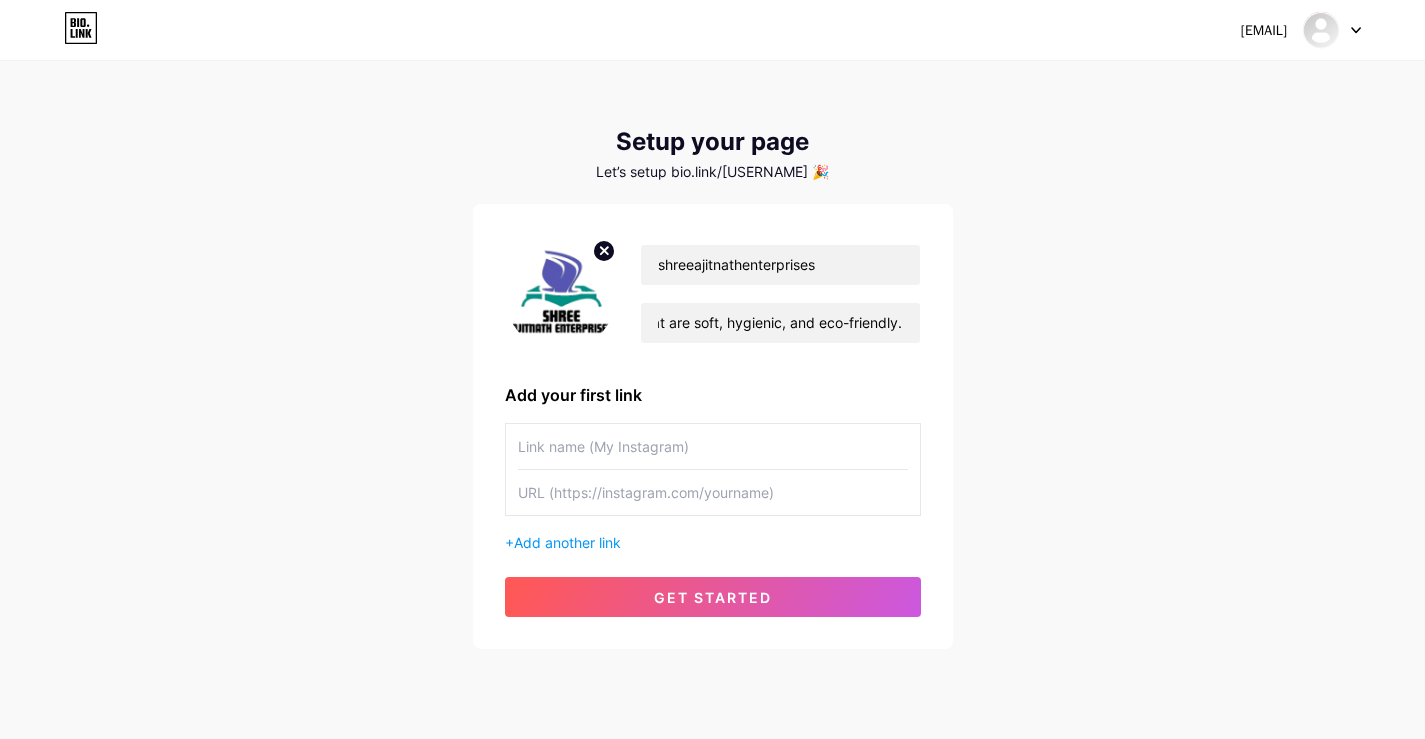 click at bounding box center [713, 446] 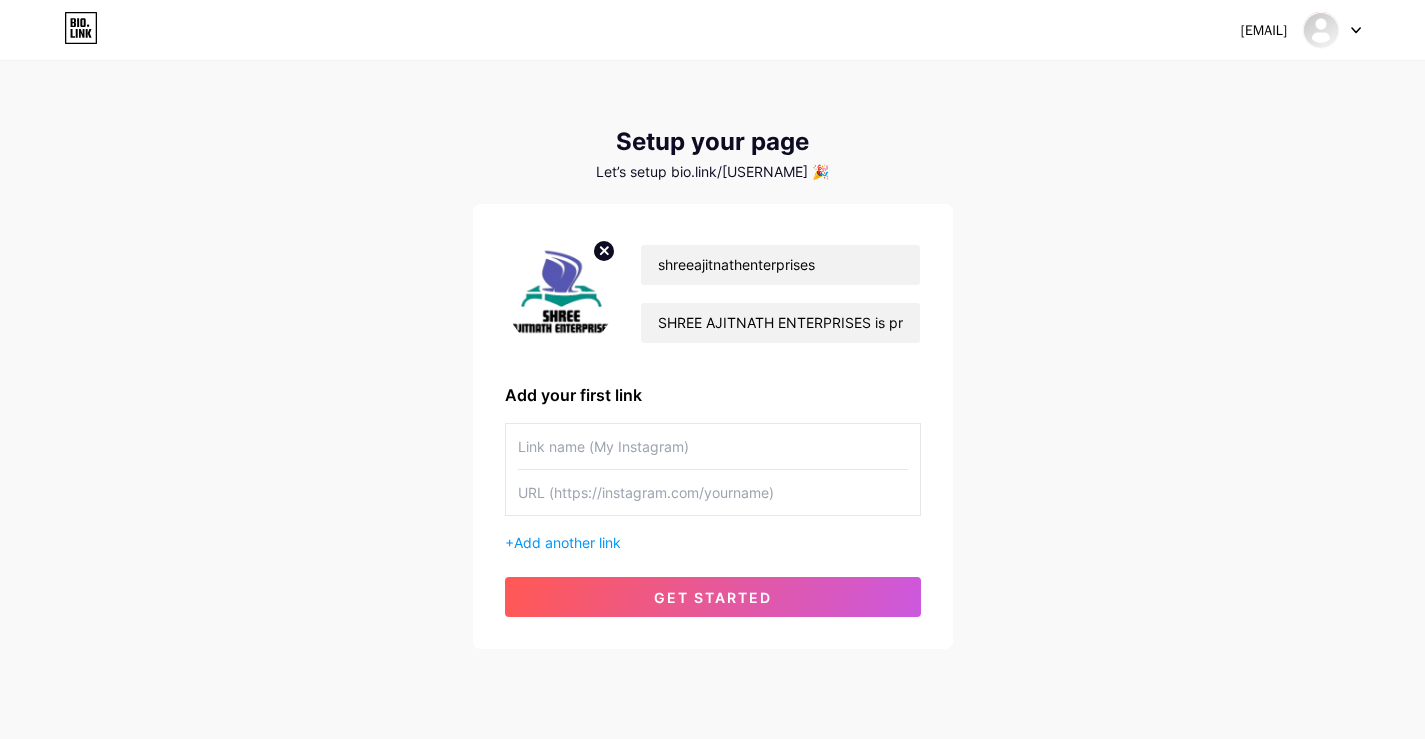 scroll, scrollTop: 54, scrollLeft: 0, axis: vertical 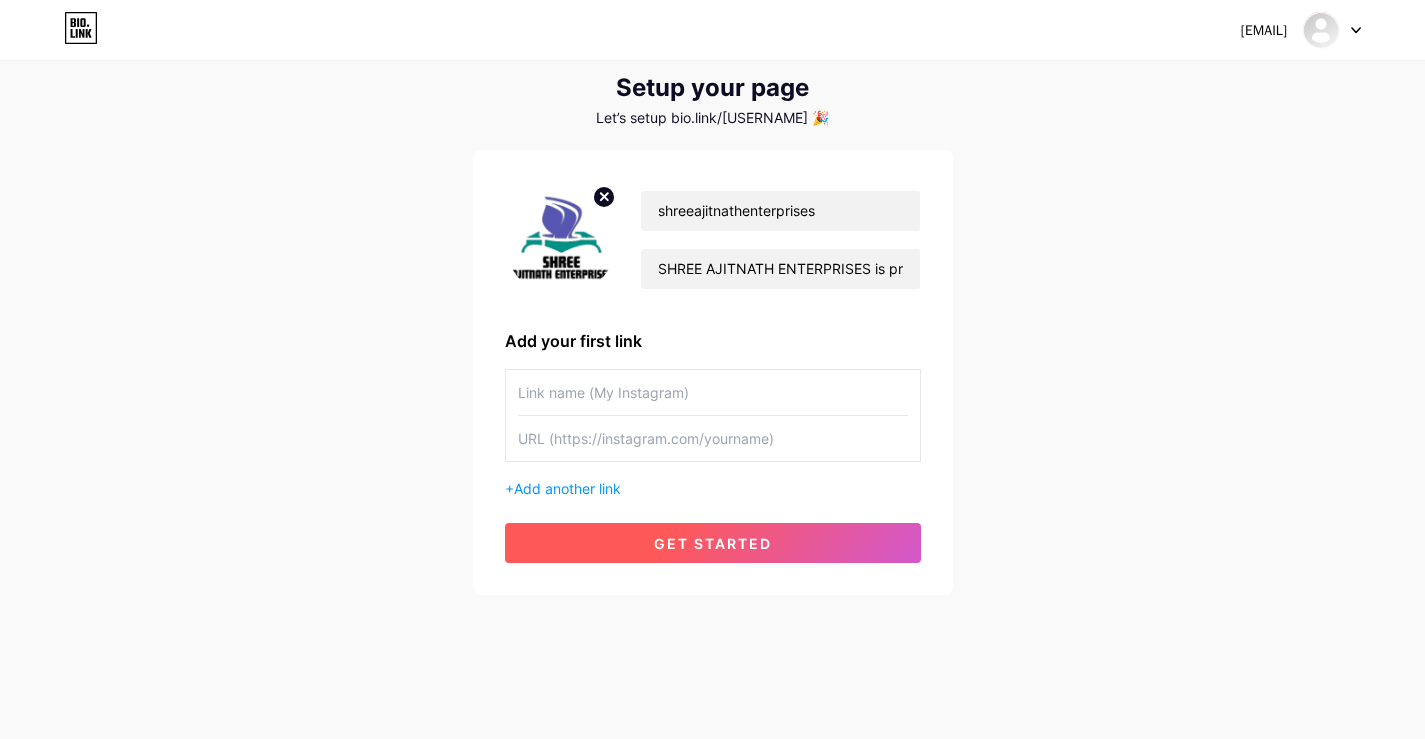 click on "get started" at bounding box center (713, 543) 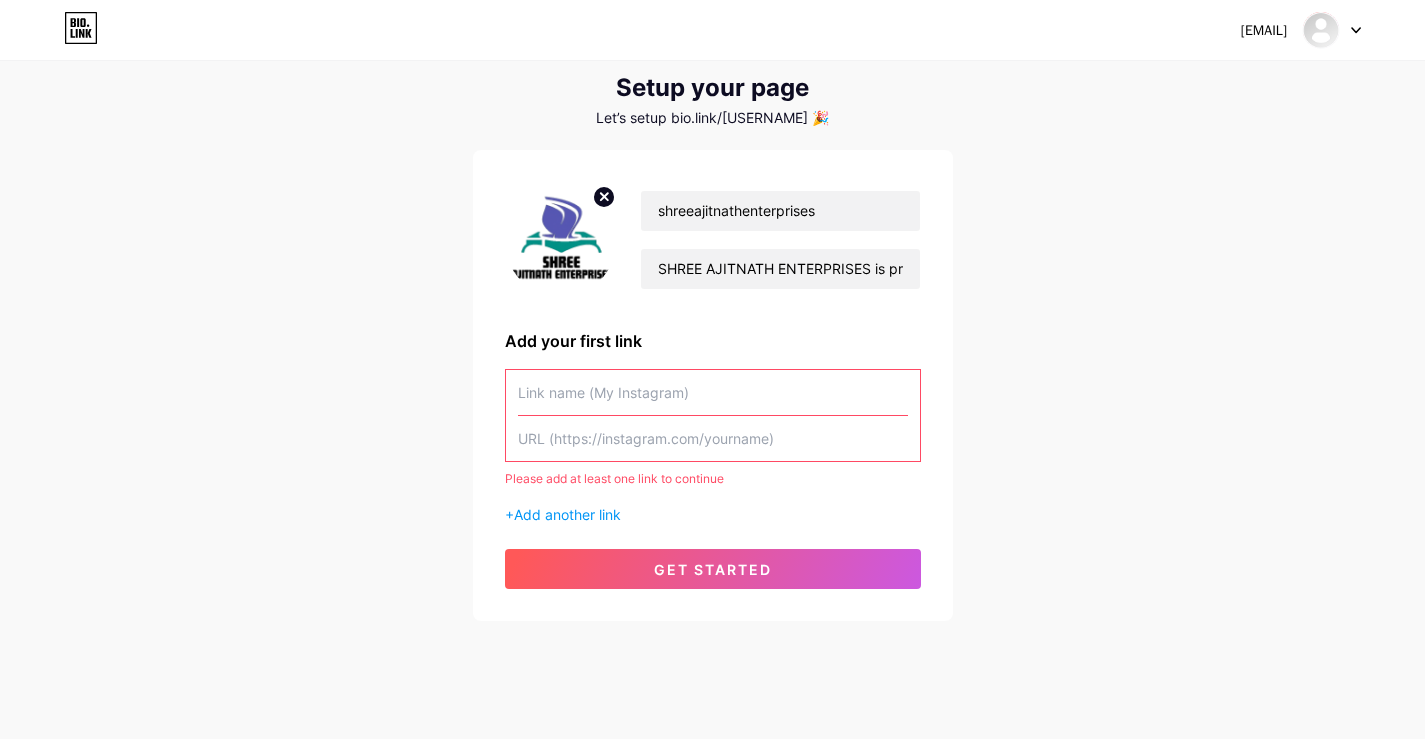 click at bounding box center [713, 392] 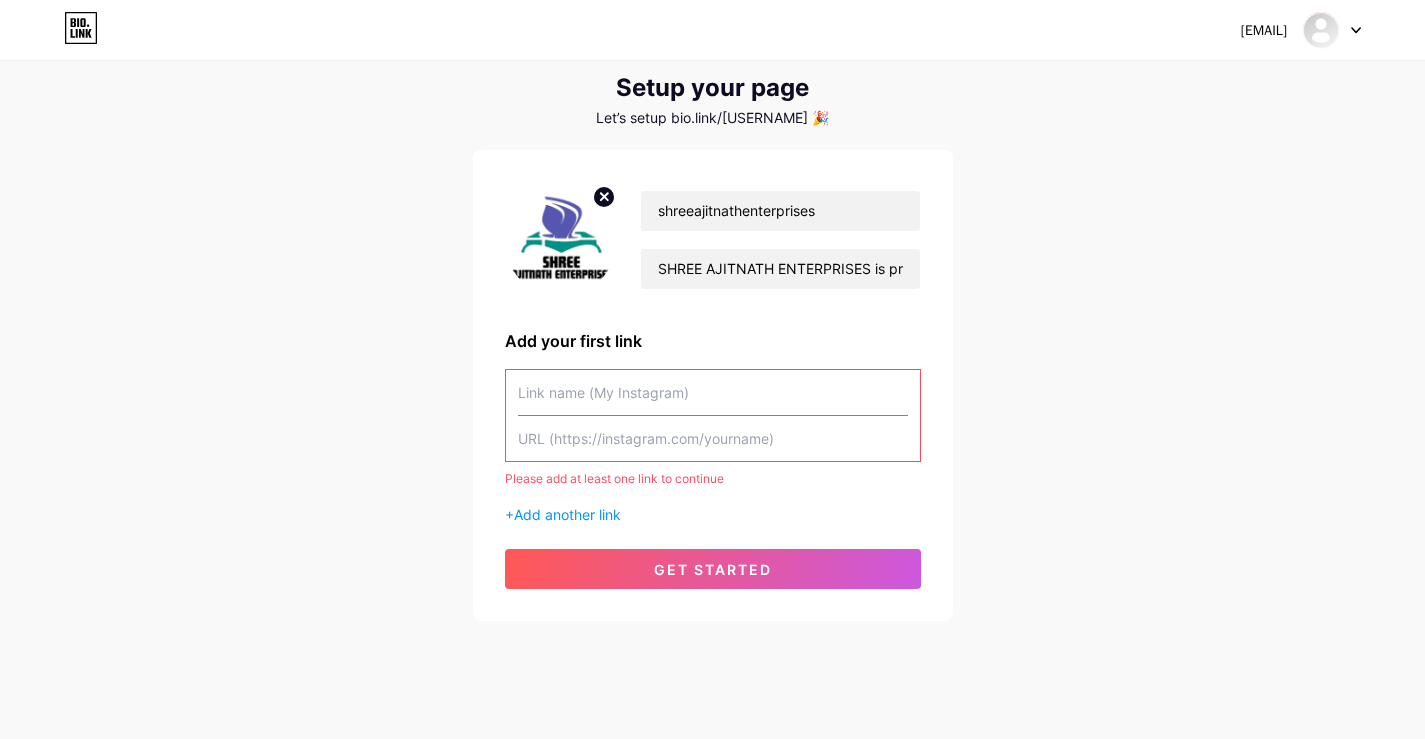 click on "Please add at least one link to continue" at bounding box center (713, 479) 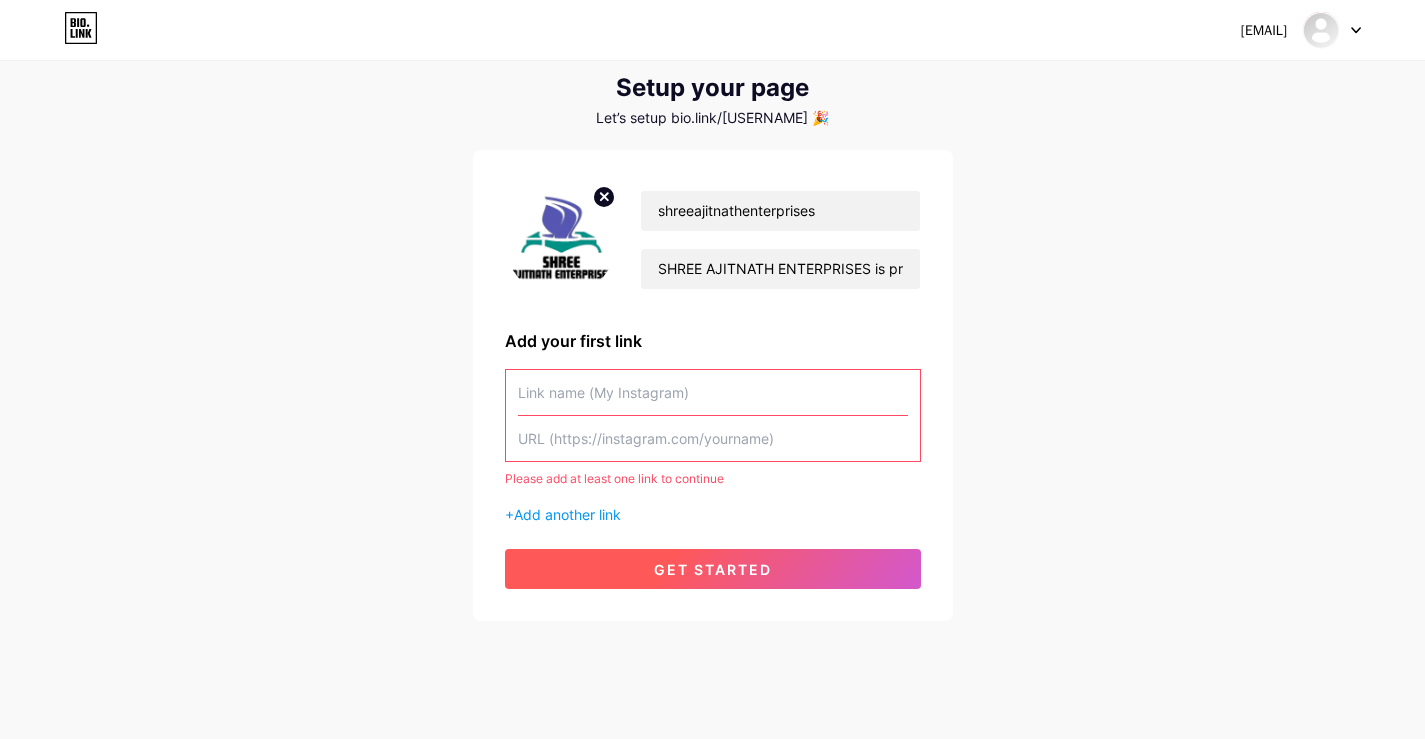 click on "get started" at bounding box center (713, 569) 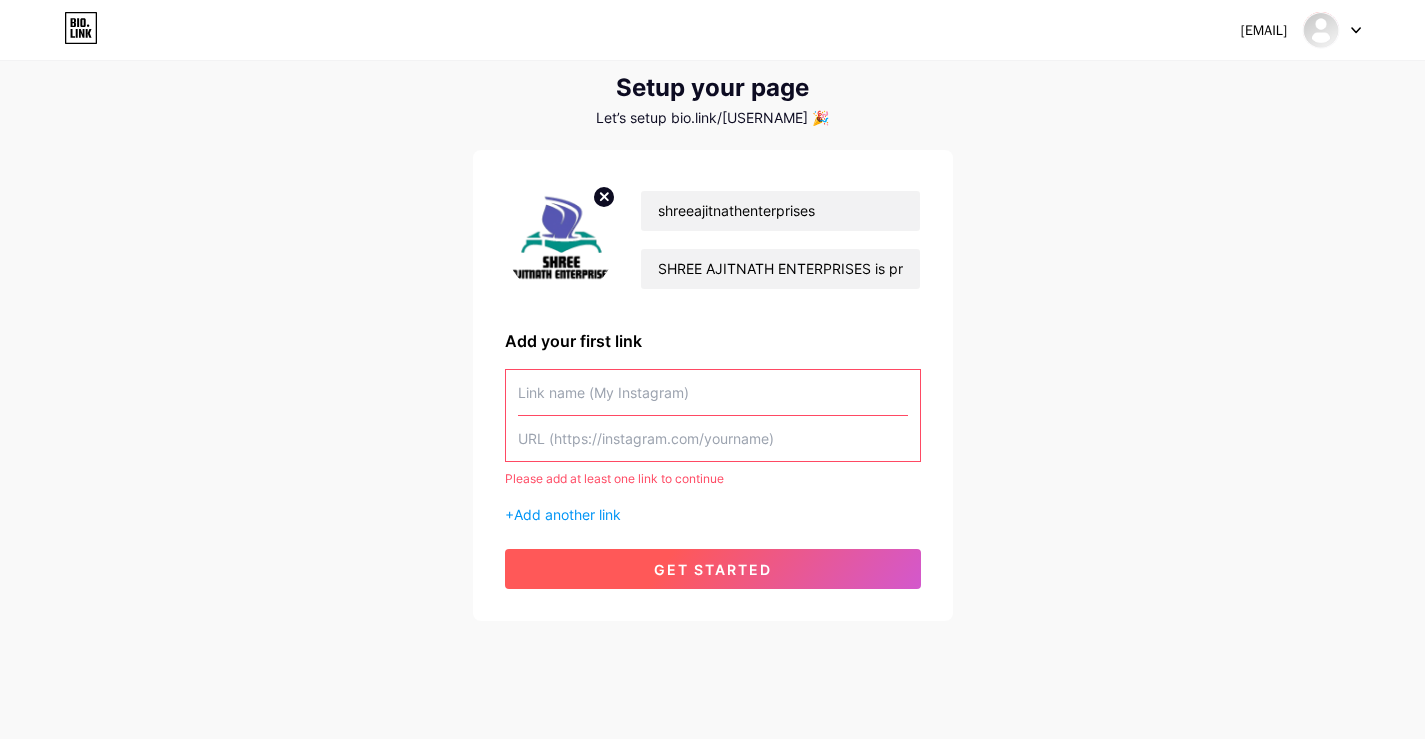 click on "get started" at bounding box center [713, 569] 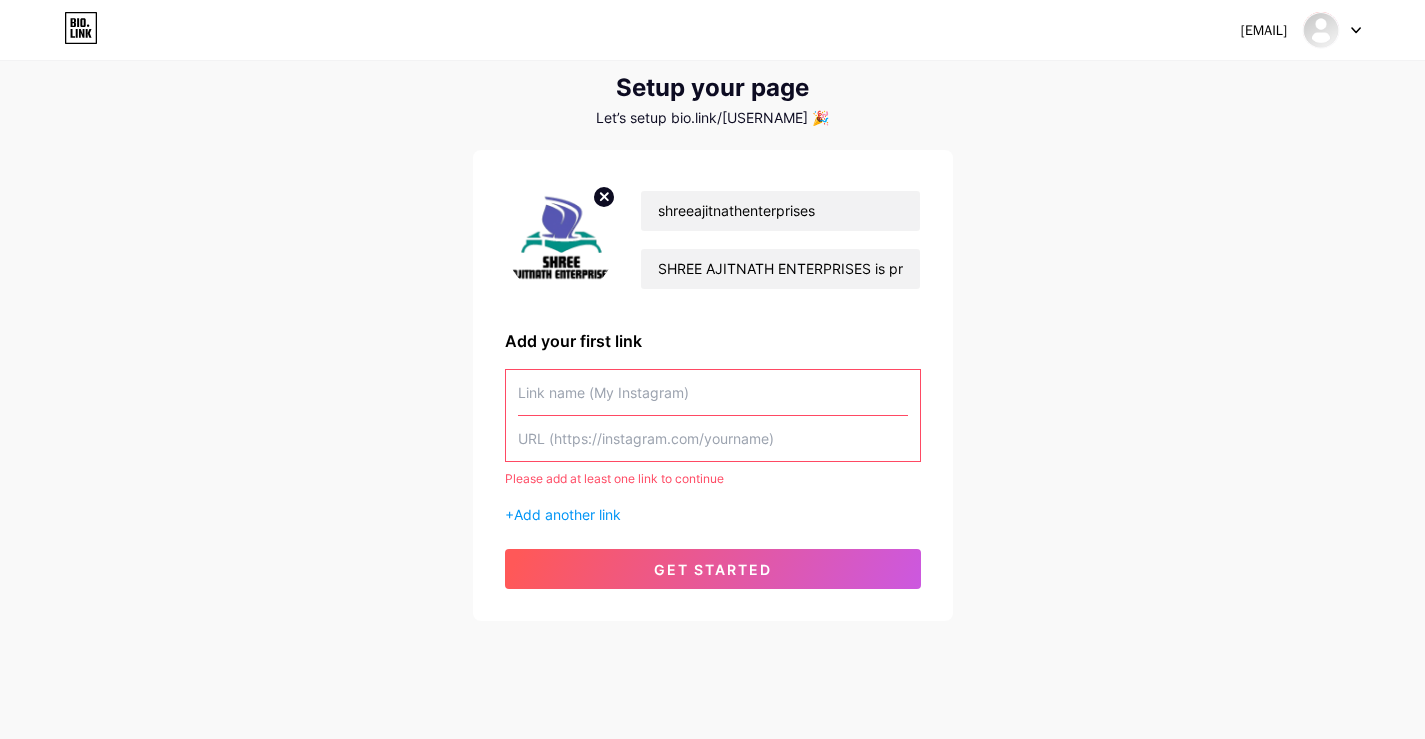 click at bounding box center (1332, 30) 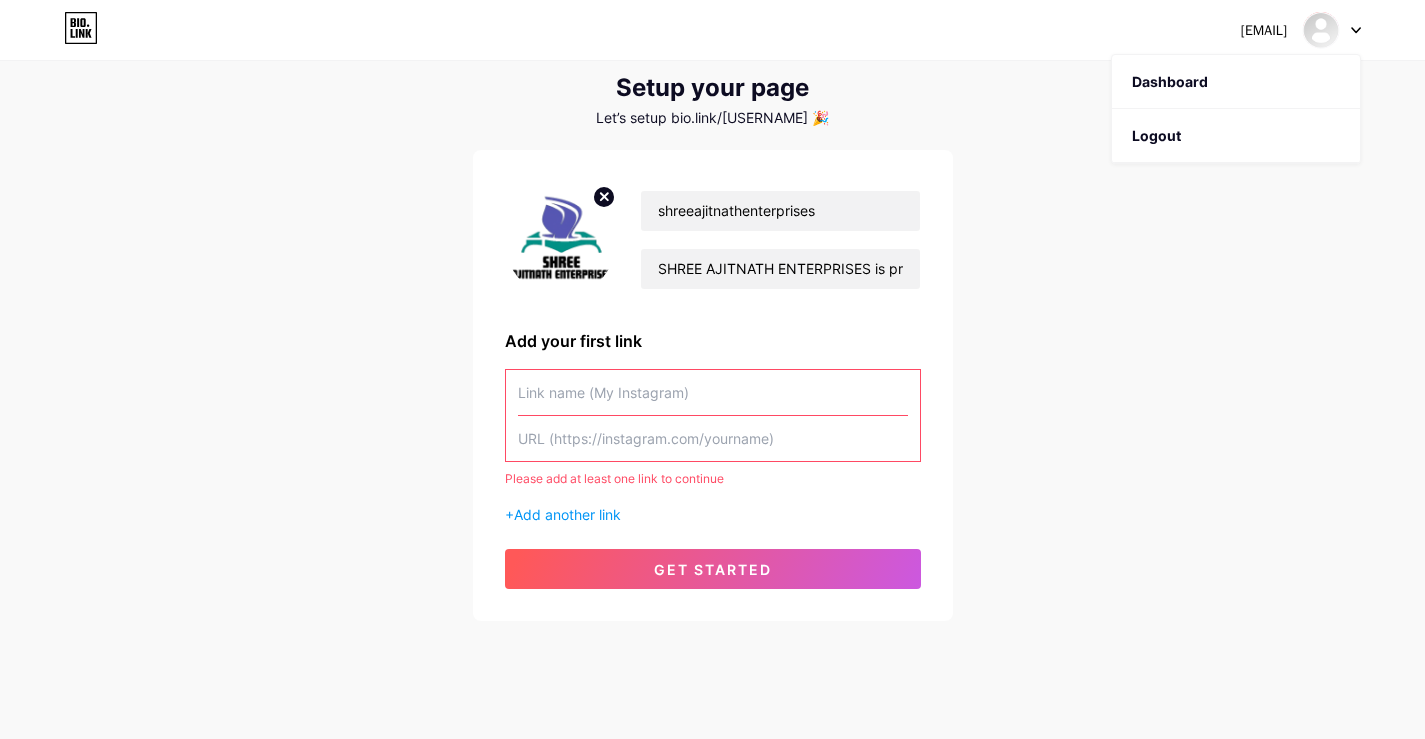 click on "Dashboard" at bounding box center [1236, 82] 